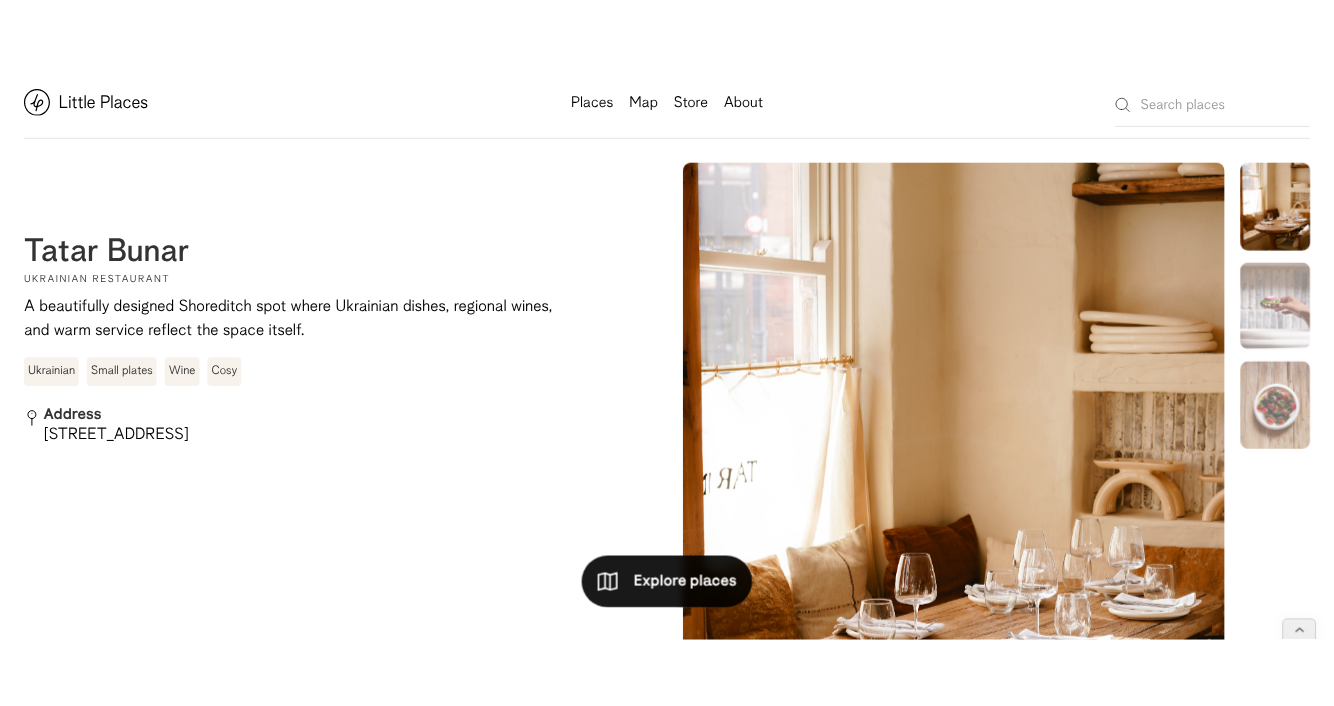 scroll, scrollTop: 0, scrollLeft: 0, axis: both 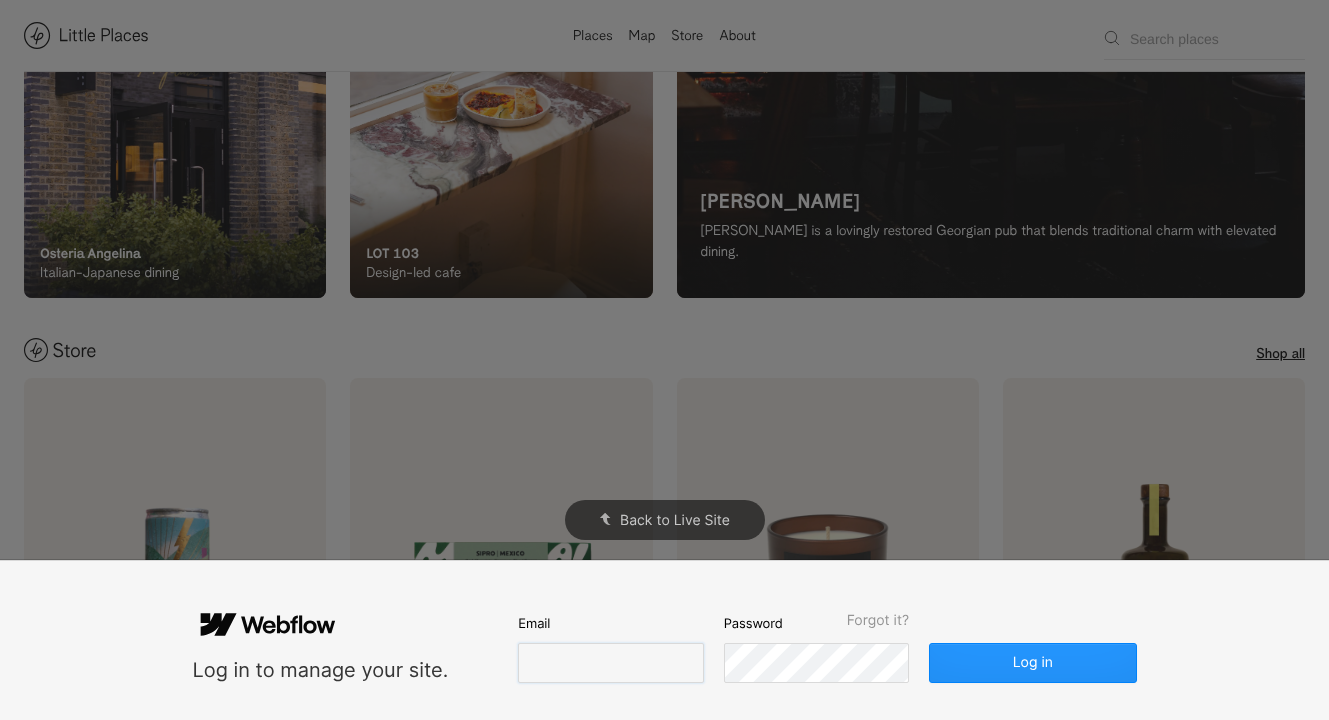 click at bounding box center [610, 663] 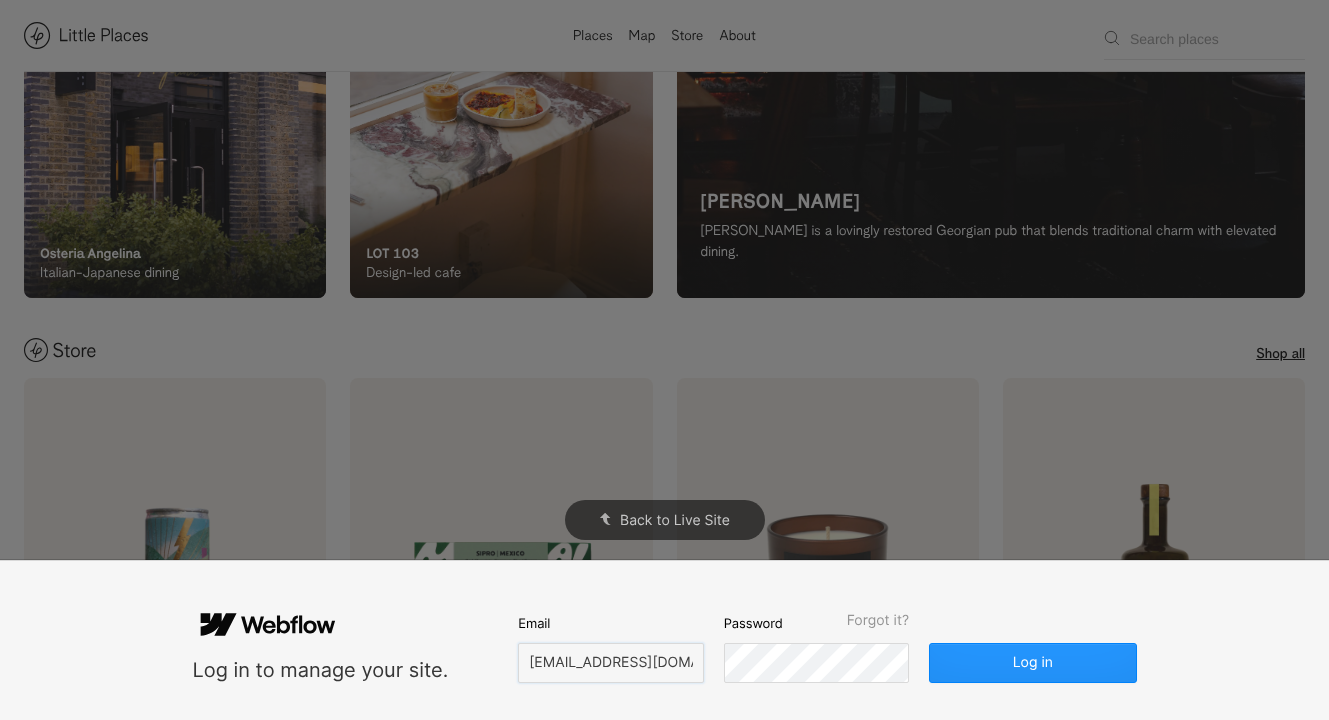 type on "k17191hk@hotmail.com" 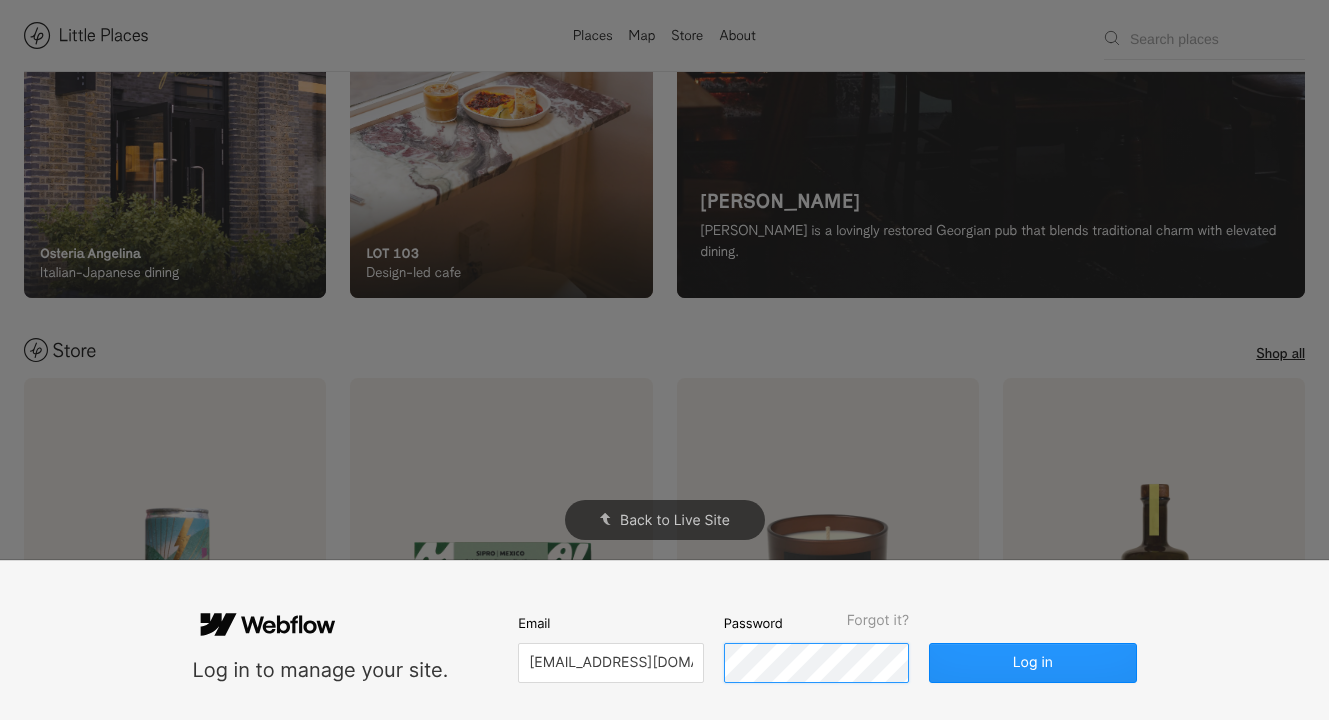 click on "Log in" at bounding box center [1032, 663] 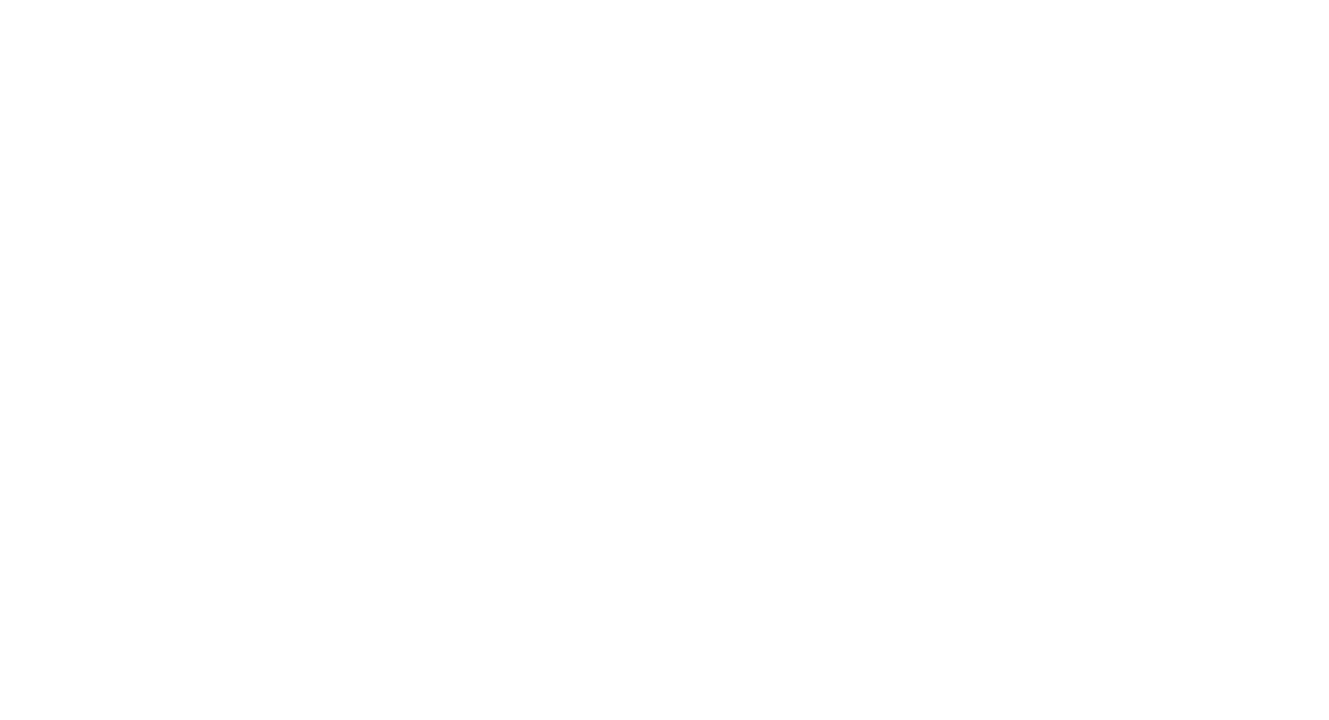 scroll, scrollTop: 0, scrollLeft: 0, axis: both 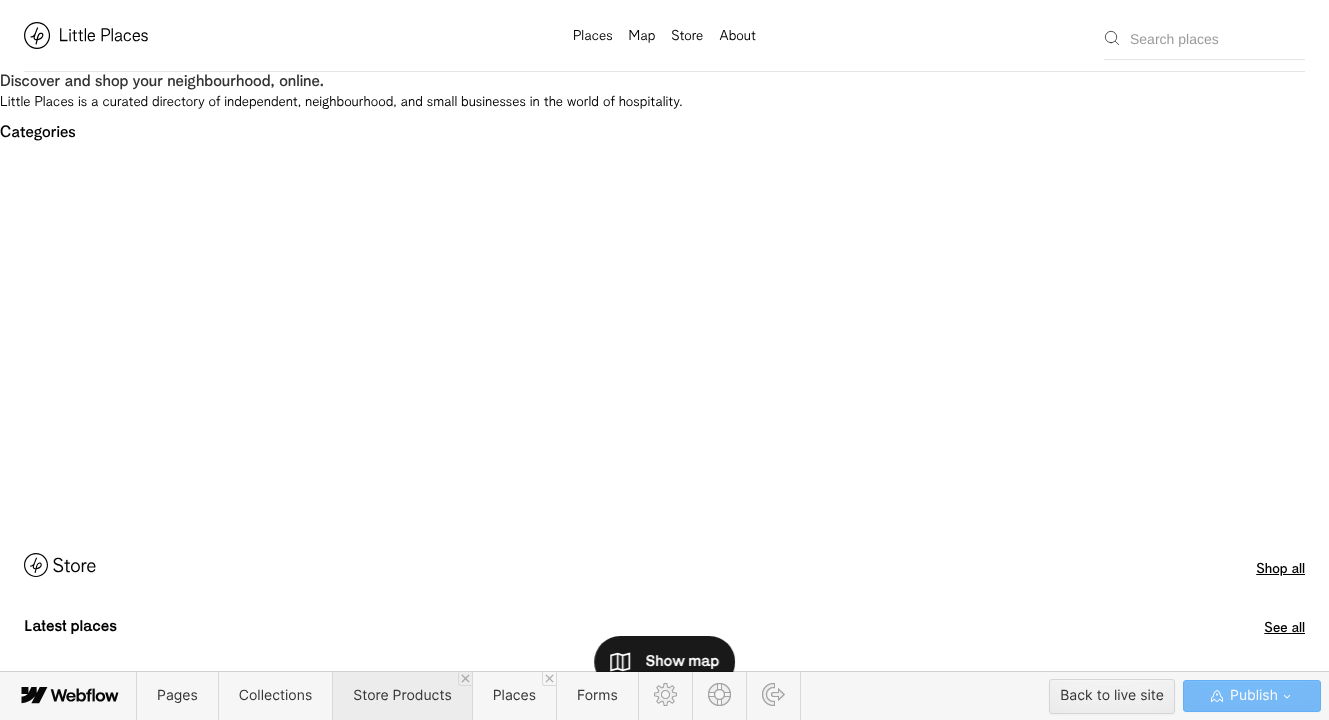 click on "Store Products" at bounding box center [401, 696] 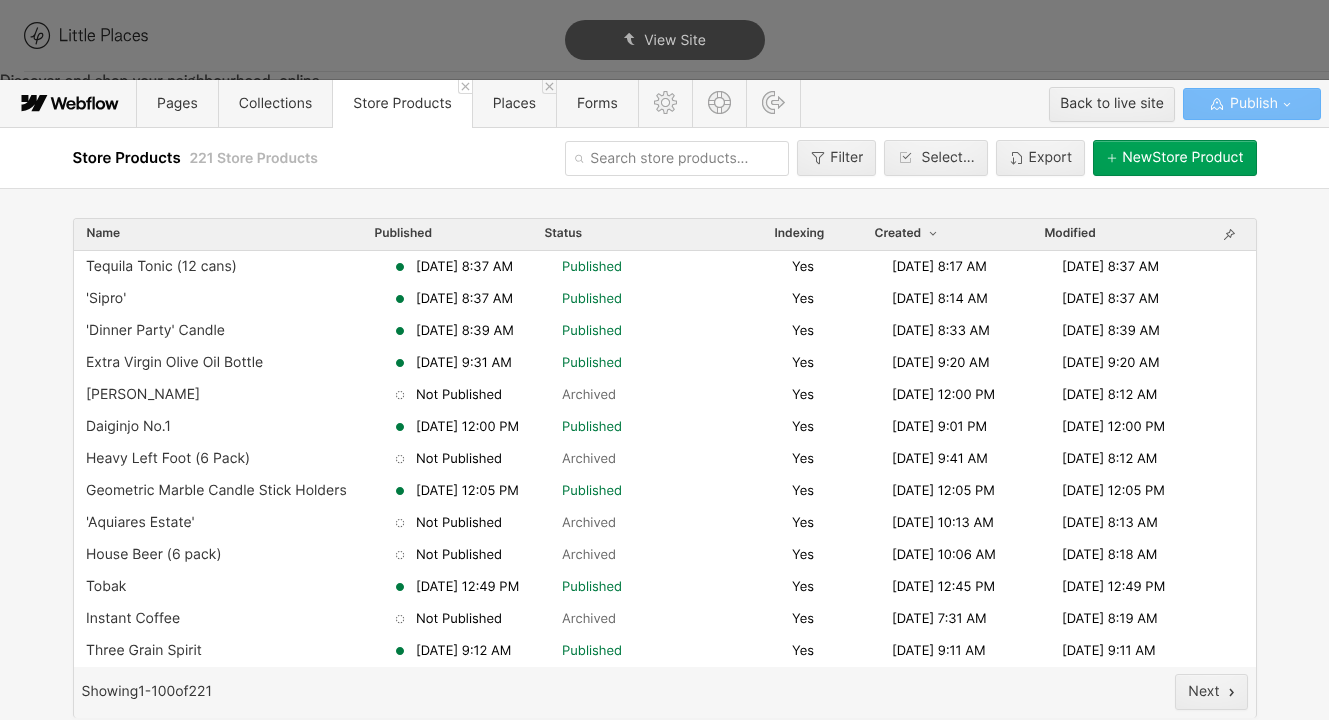 click at bounding box center (677, 158) 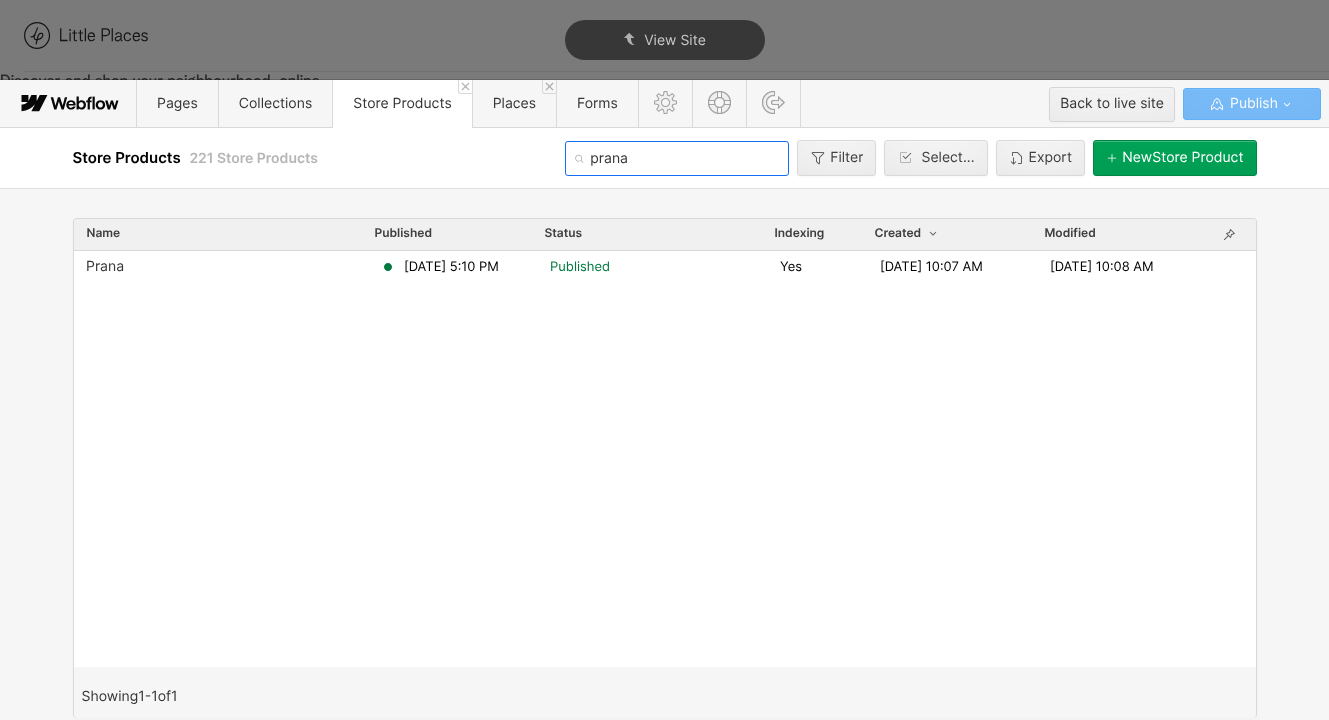 type on "prana" 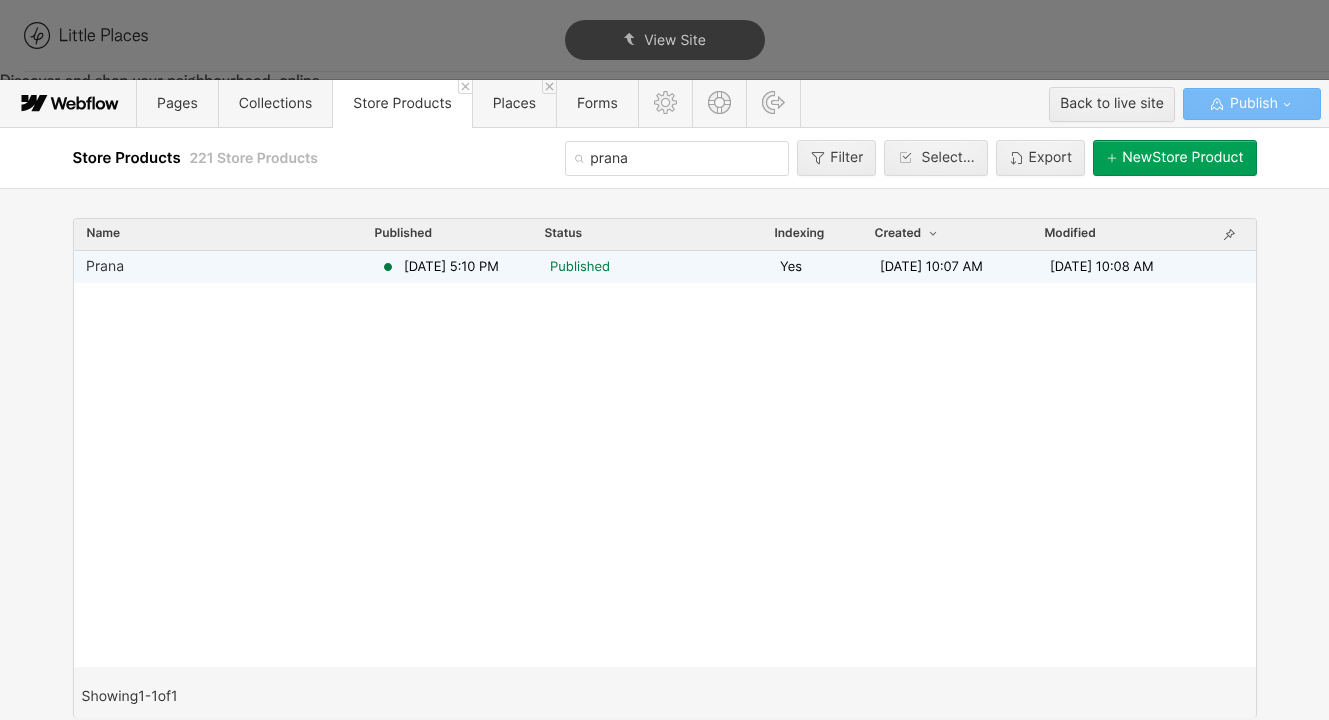 click on "Mar 8, 2024 5:10 PM" at bounding box center [451, 267] 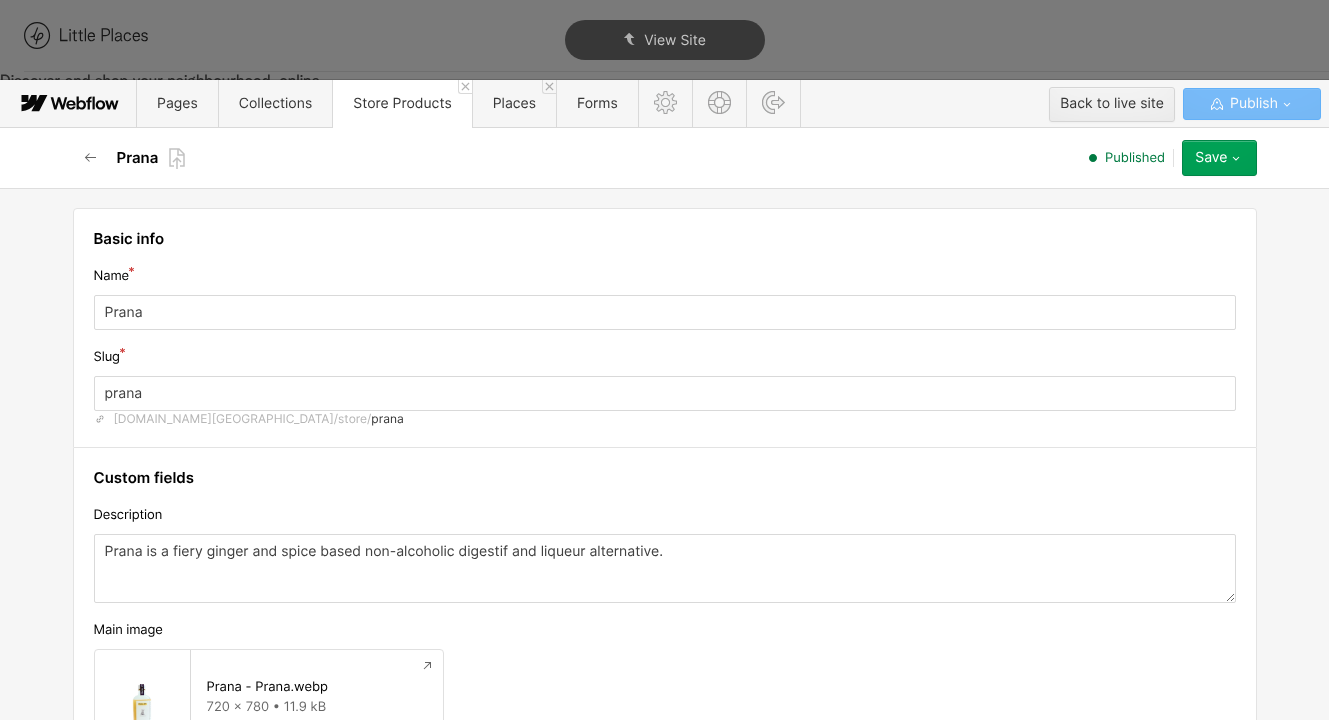 scroll, scrollTop: 366, scrollLeft: 0, axis: vertical 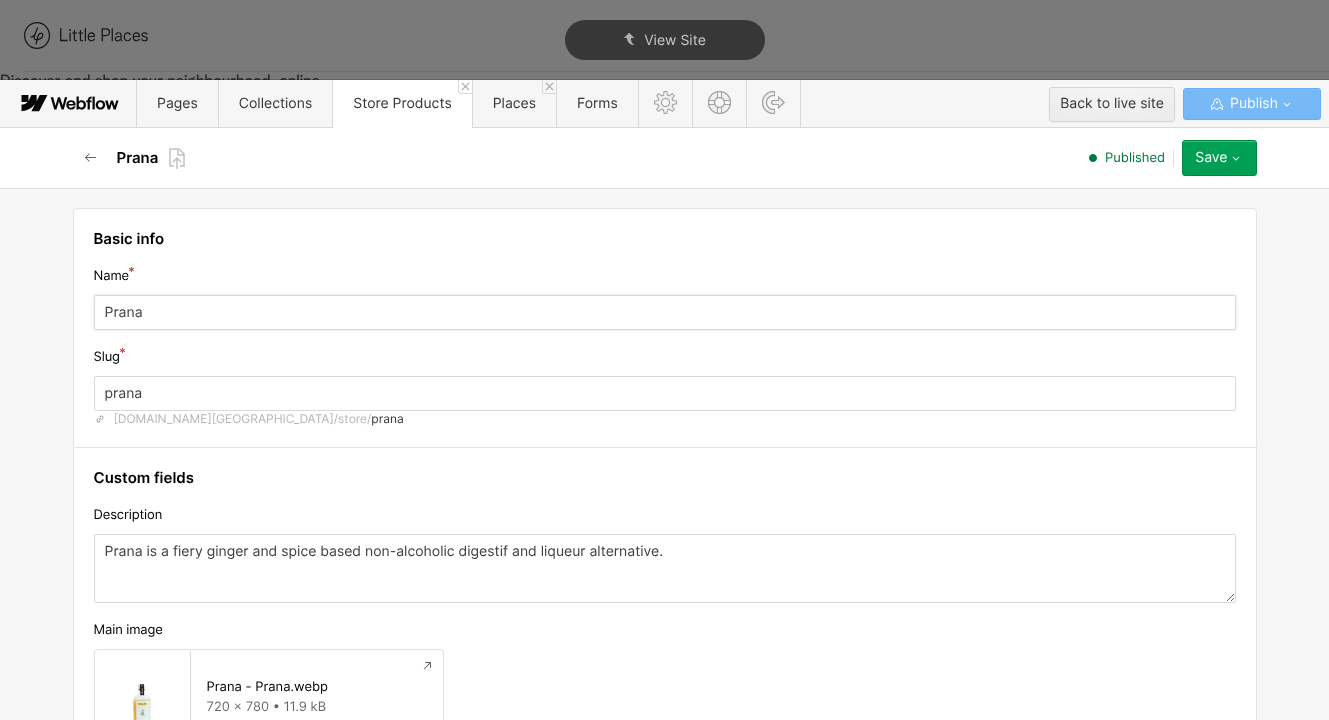 click on "Prana" at bounding box center [665, 312] 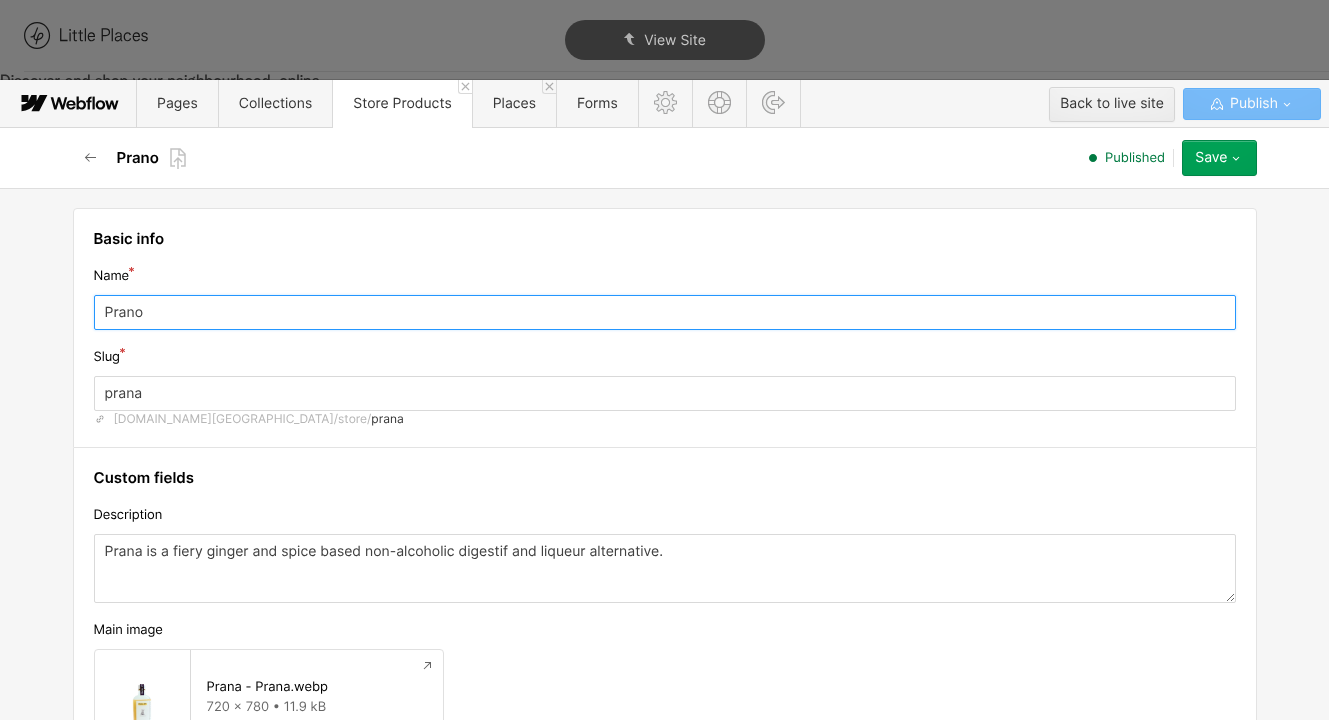 type on "Prano" 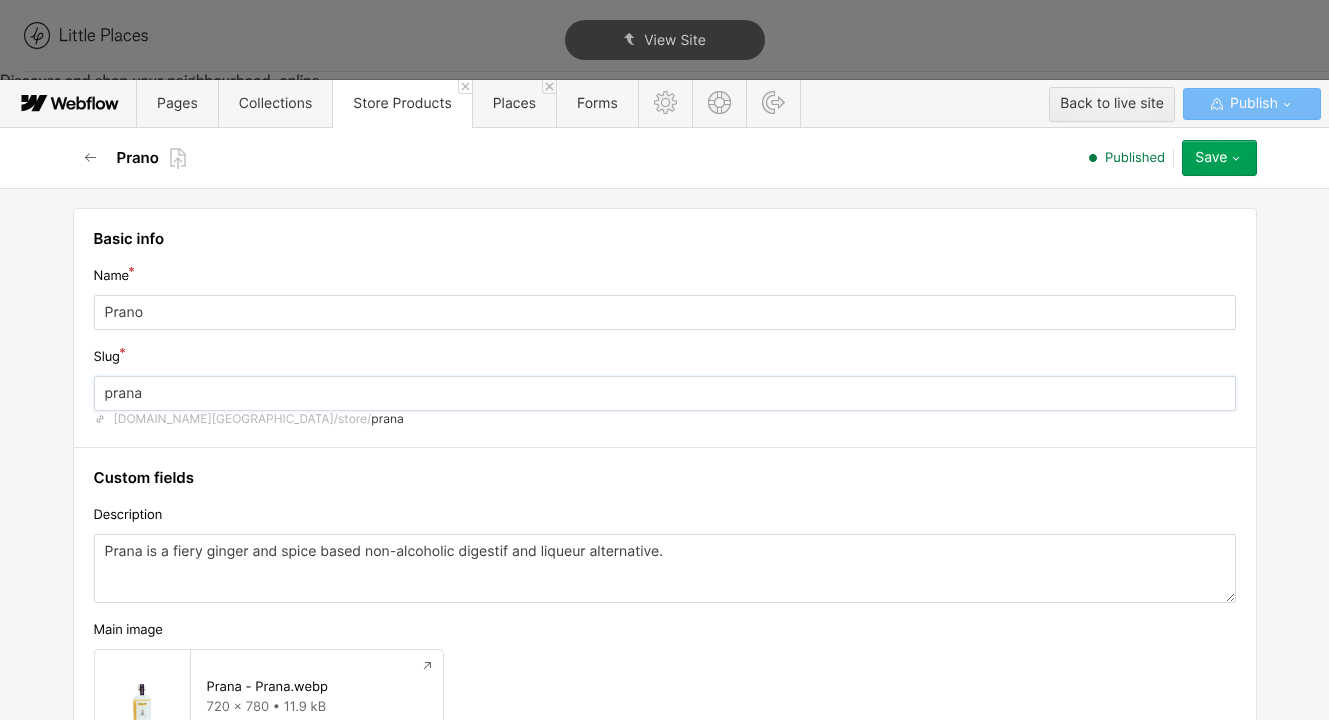 click on "prana" at bounding box center [665, 393] 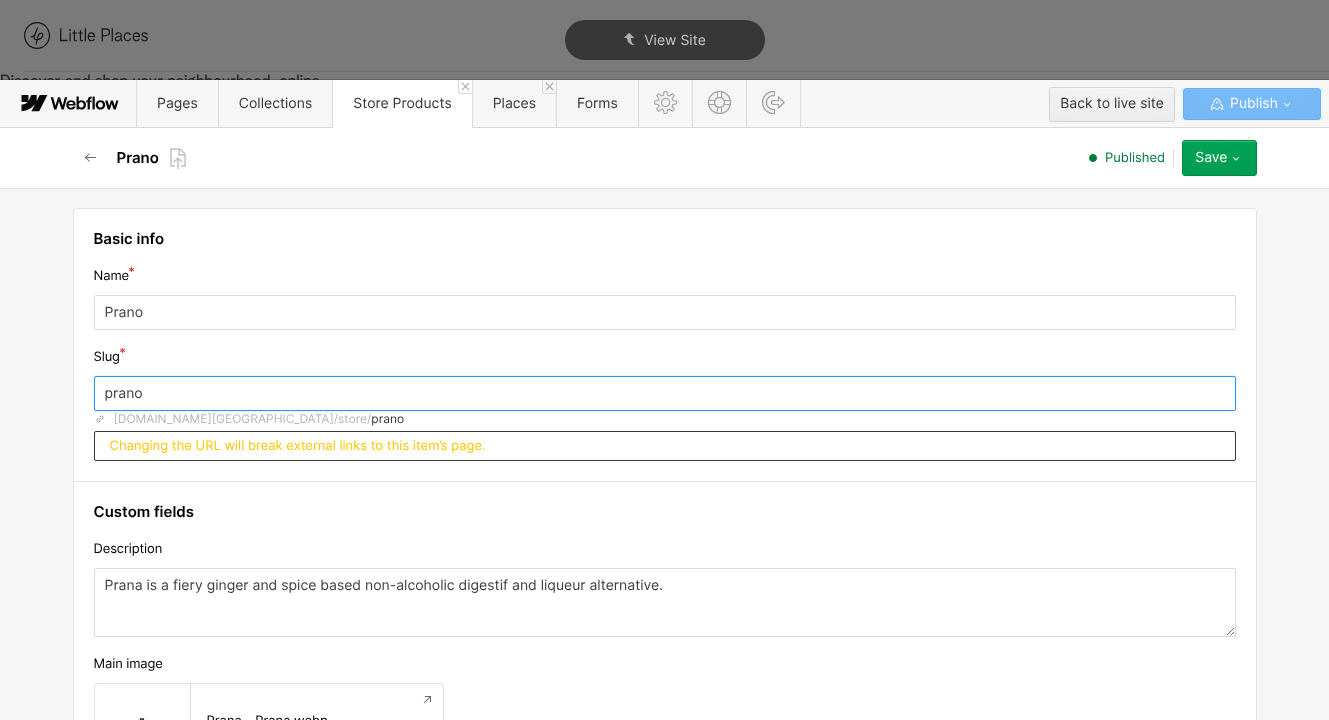 type on "prano" 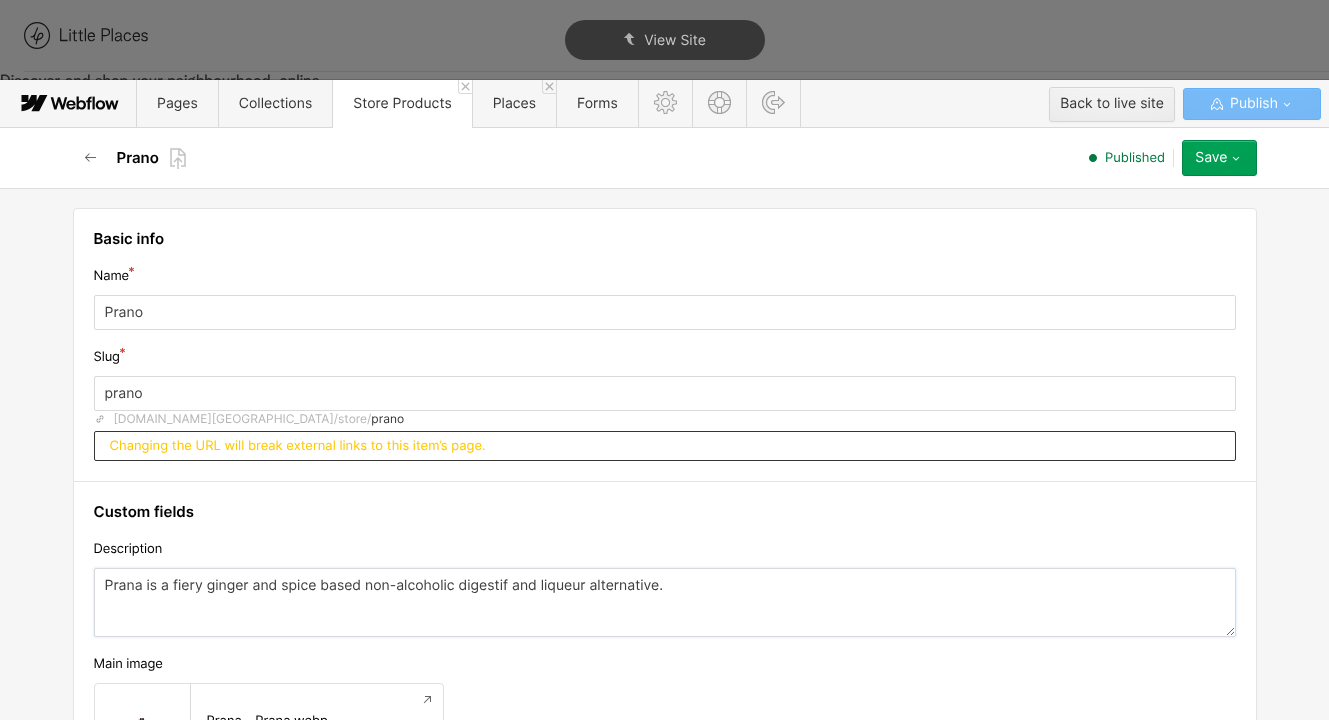 click on "Prana is a fiery ginger and spice based non-alcoholic digestif and liqueur alternative." at bounding box center [665, 602] 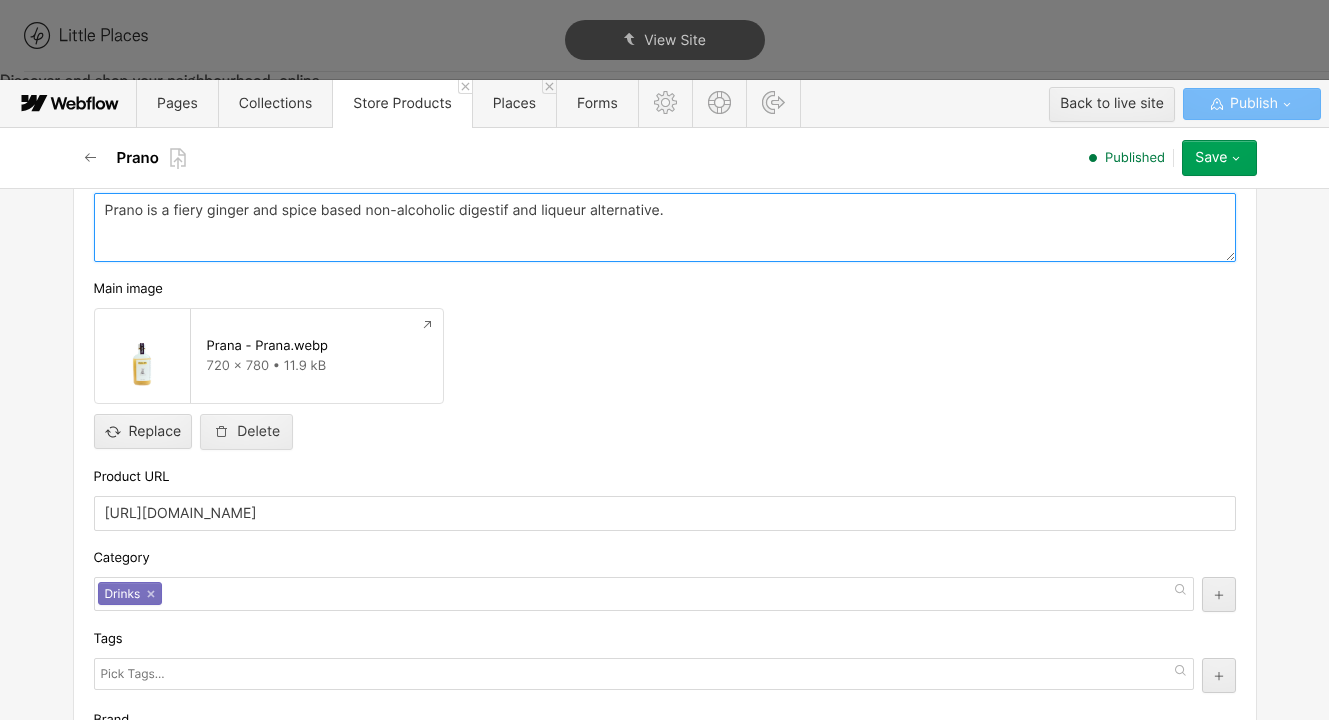 scroll, scrollTop: 457, scrollLeft: 0, axis: vertical 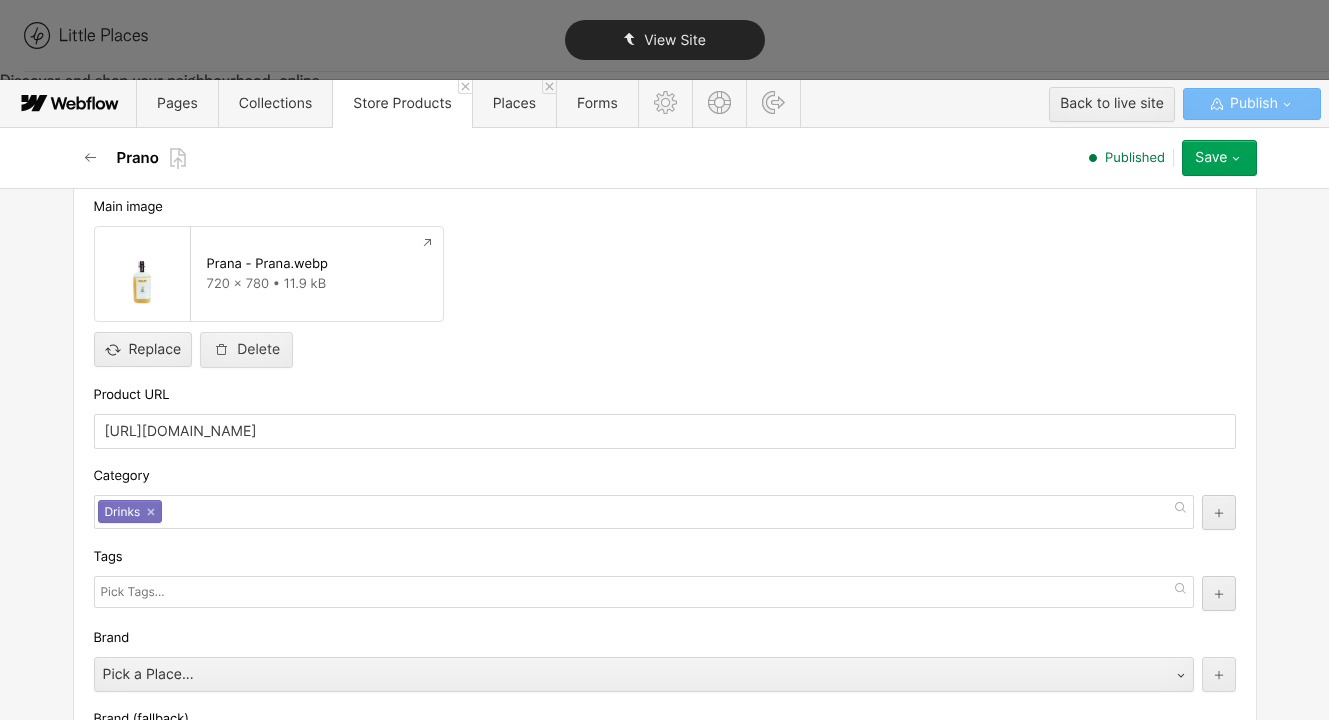 type on "Prano is a fiery ginger and spice based non-alcoholic digestif and liqueur alternative." 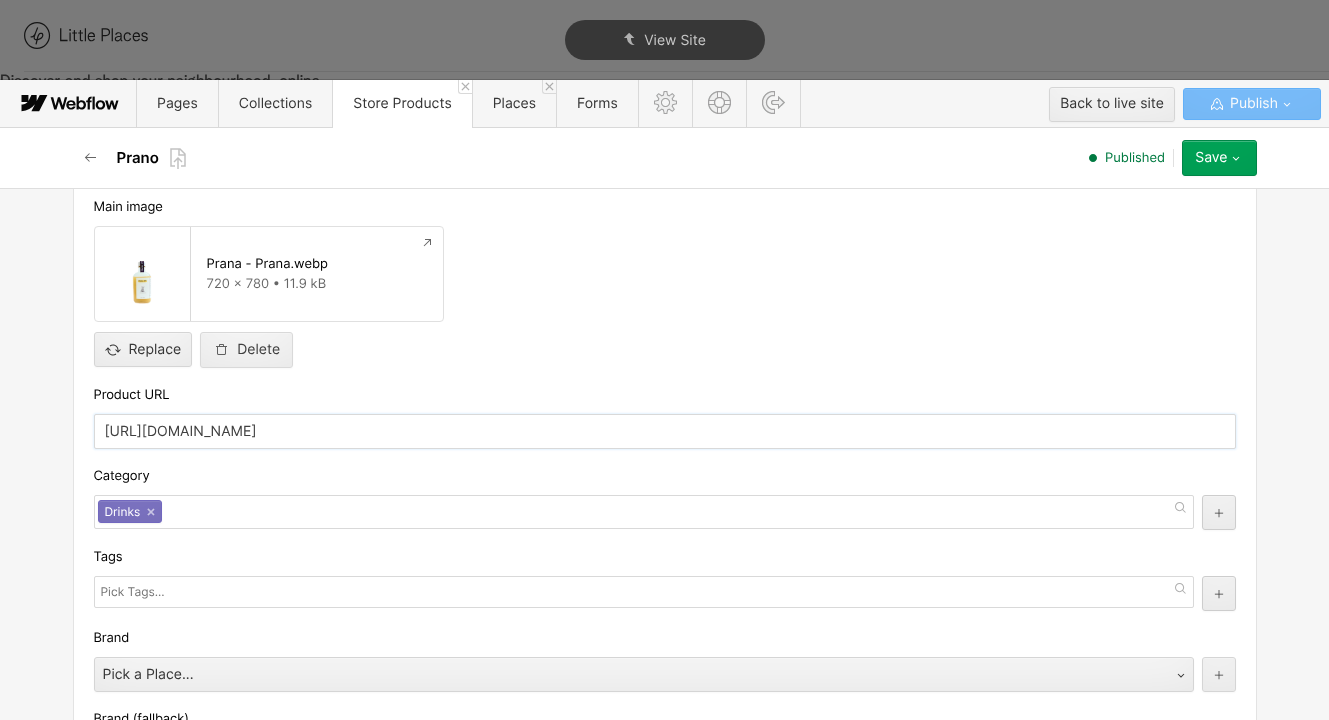 click on "https://checkout.square.site/merchant/MLQSTRP0VFKGF/checkout/2U26FDMEKRWW5EC7G3NF4RQG" at bounding box center (665, 431) 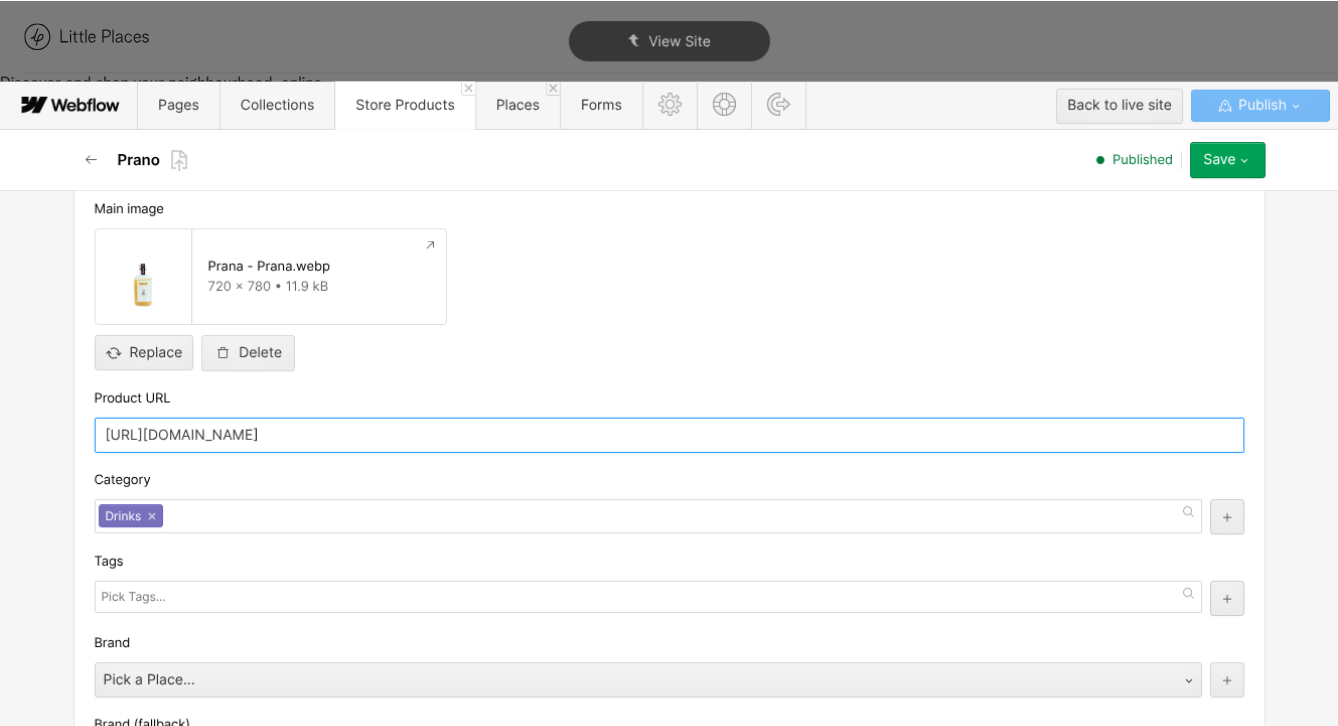 scroll, scrollTop: 889, scrollLeft: 0, axis: vertical 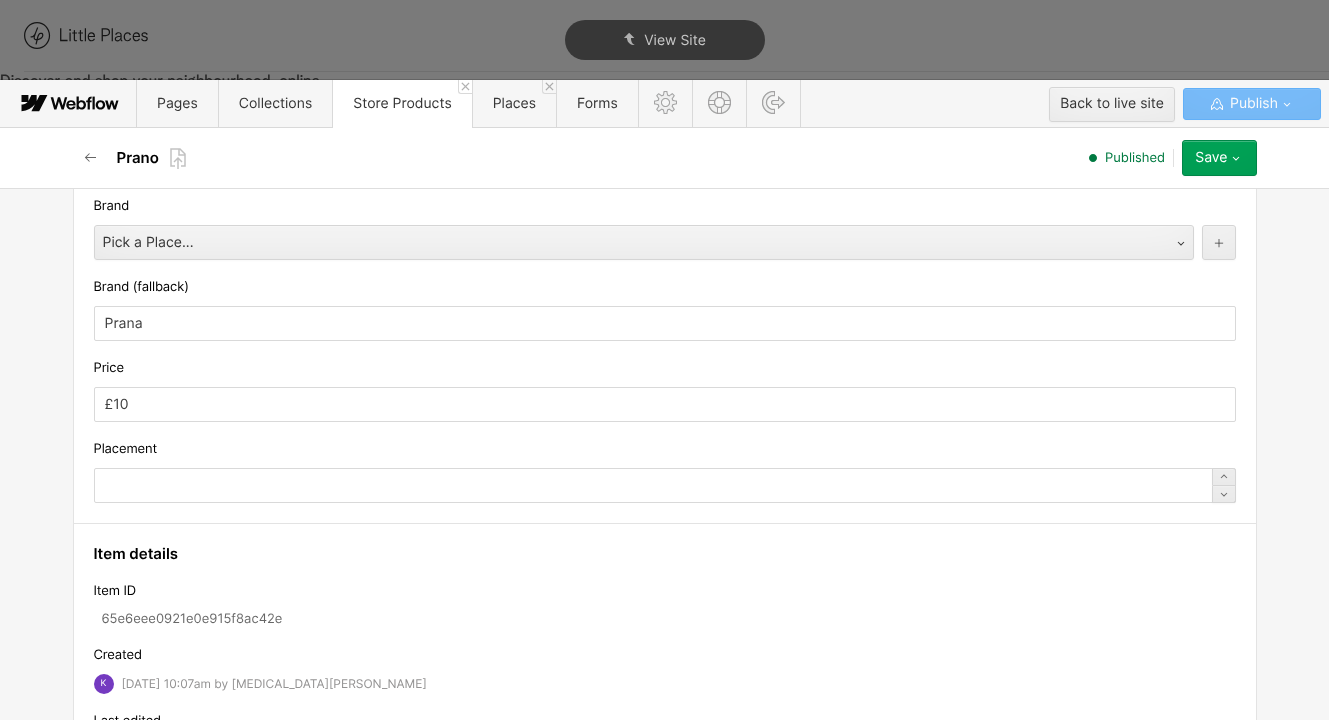 type on "https://www.pranodrinks.com/" 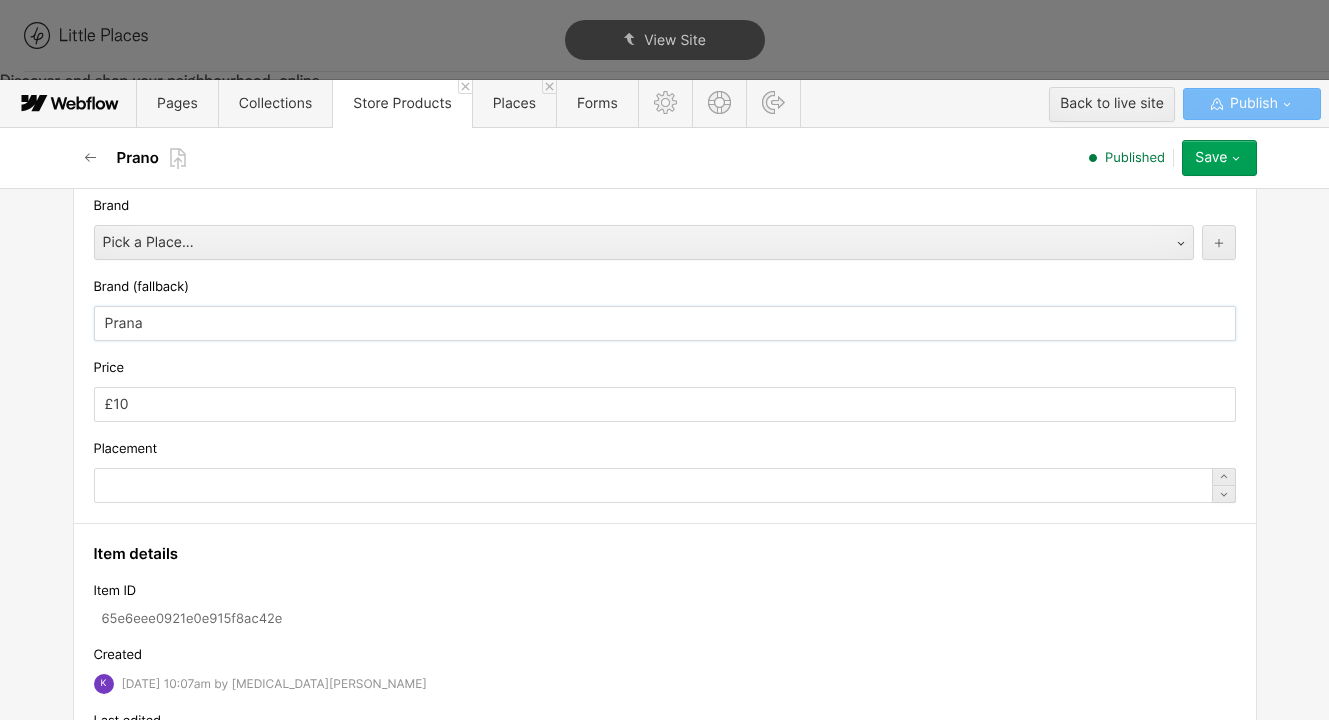 click on "Prana" at bounding box center (665, 323) 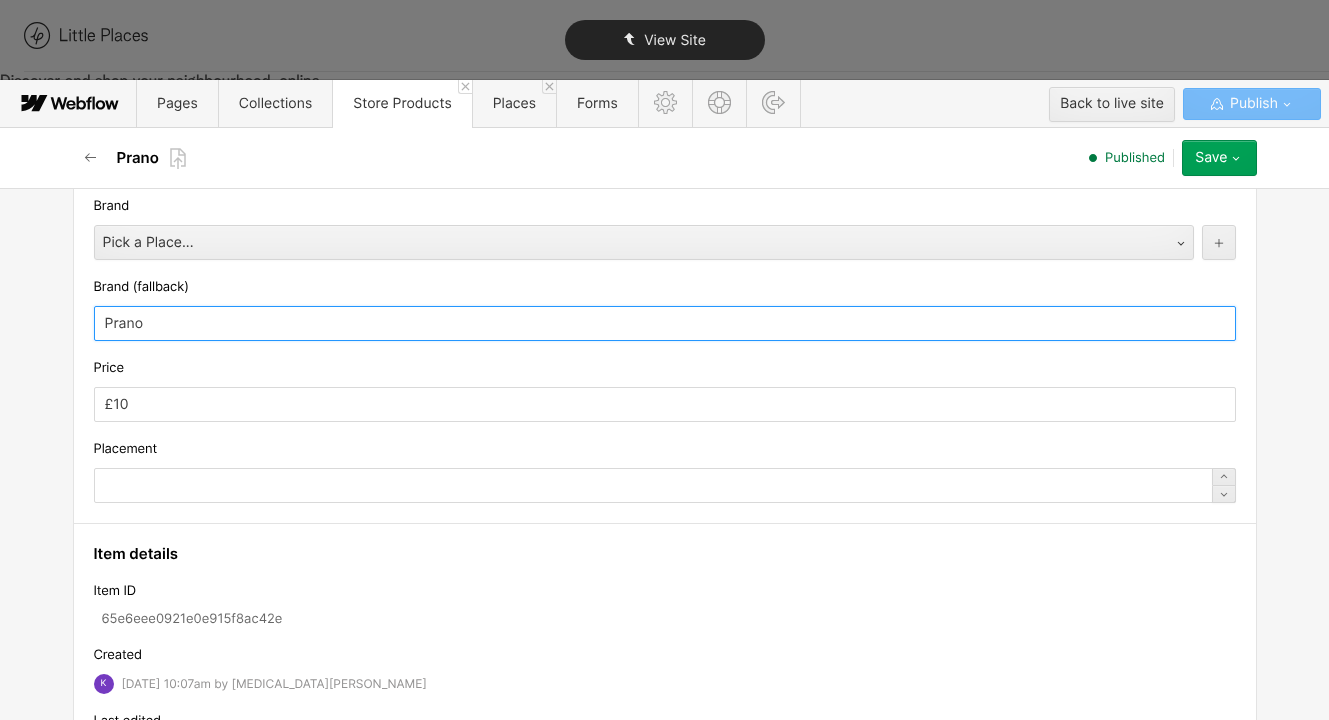 type on "Prano" 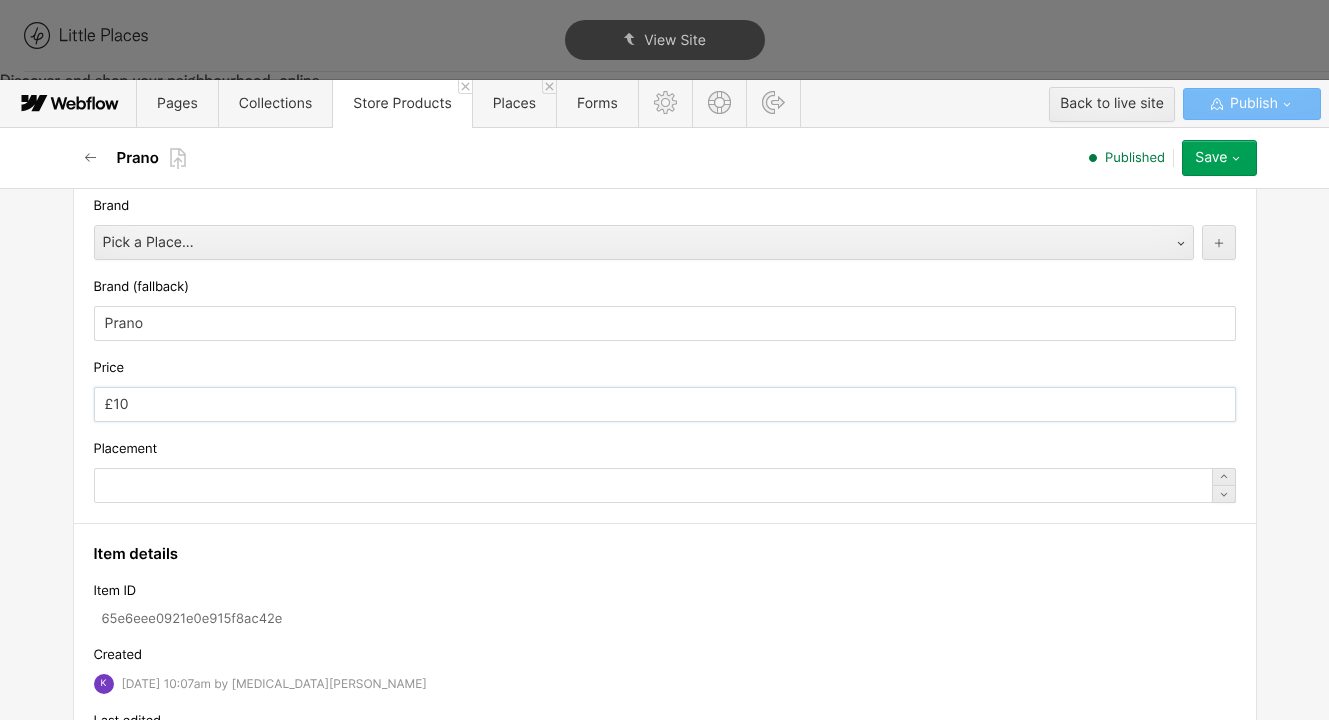 click on "£10" at bounding box center [665, 404] 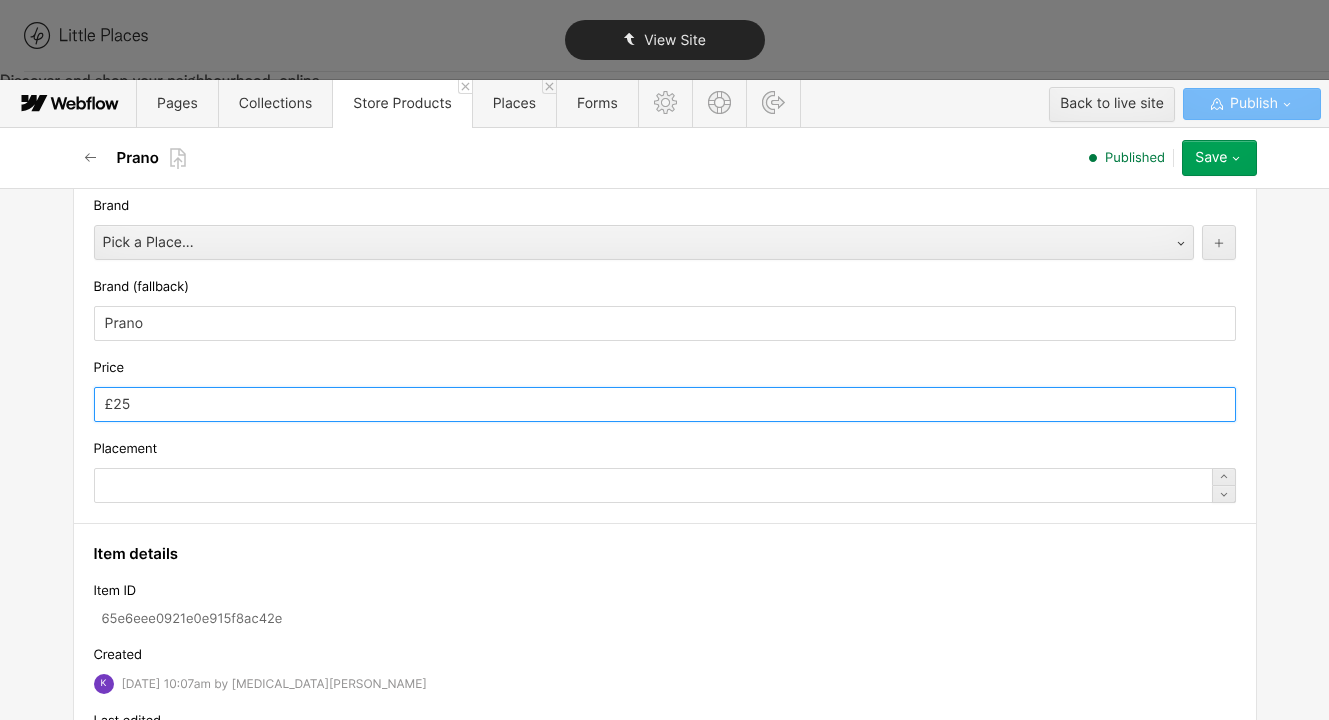 type on "£25" 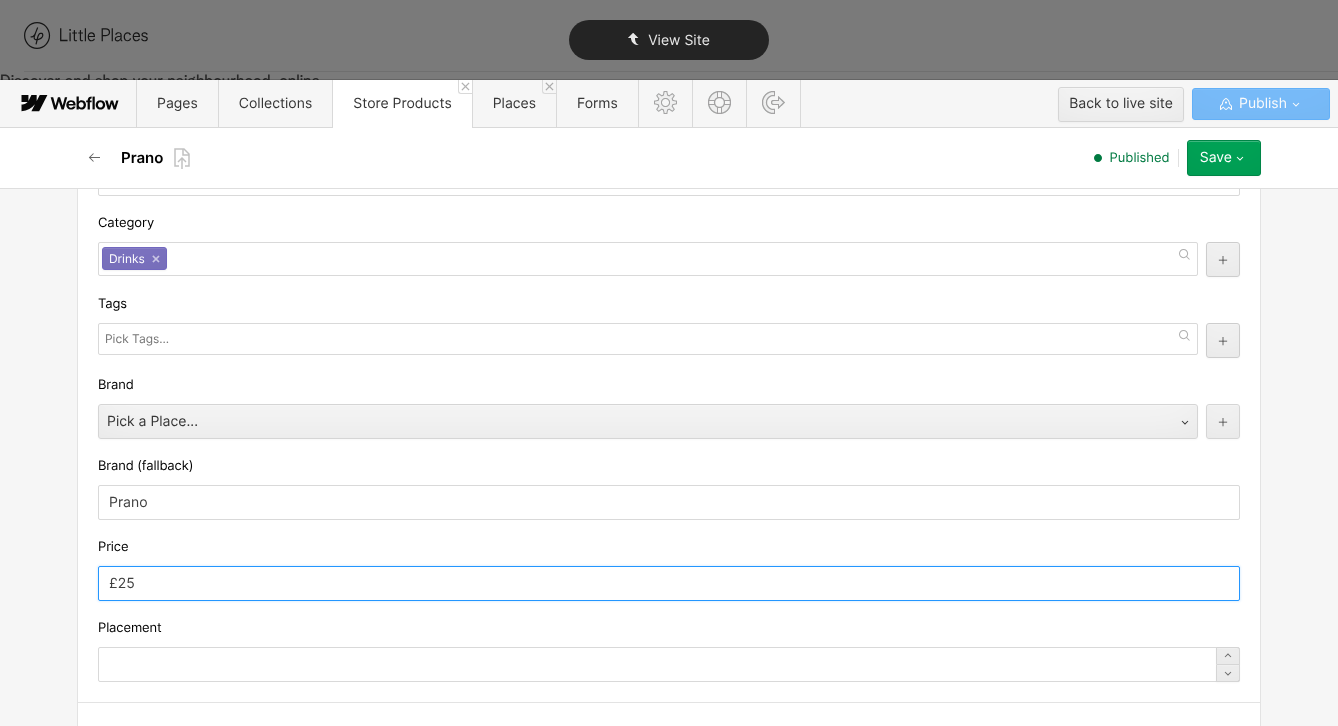 scroll, scrollTop: 661, scrollLeft: 0, axis: vertical 